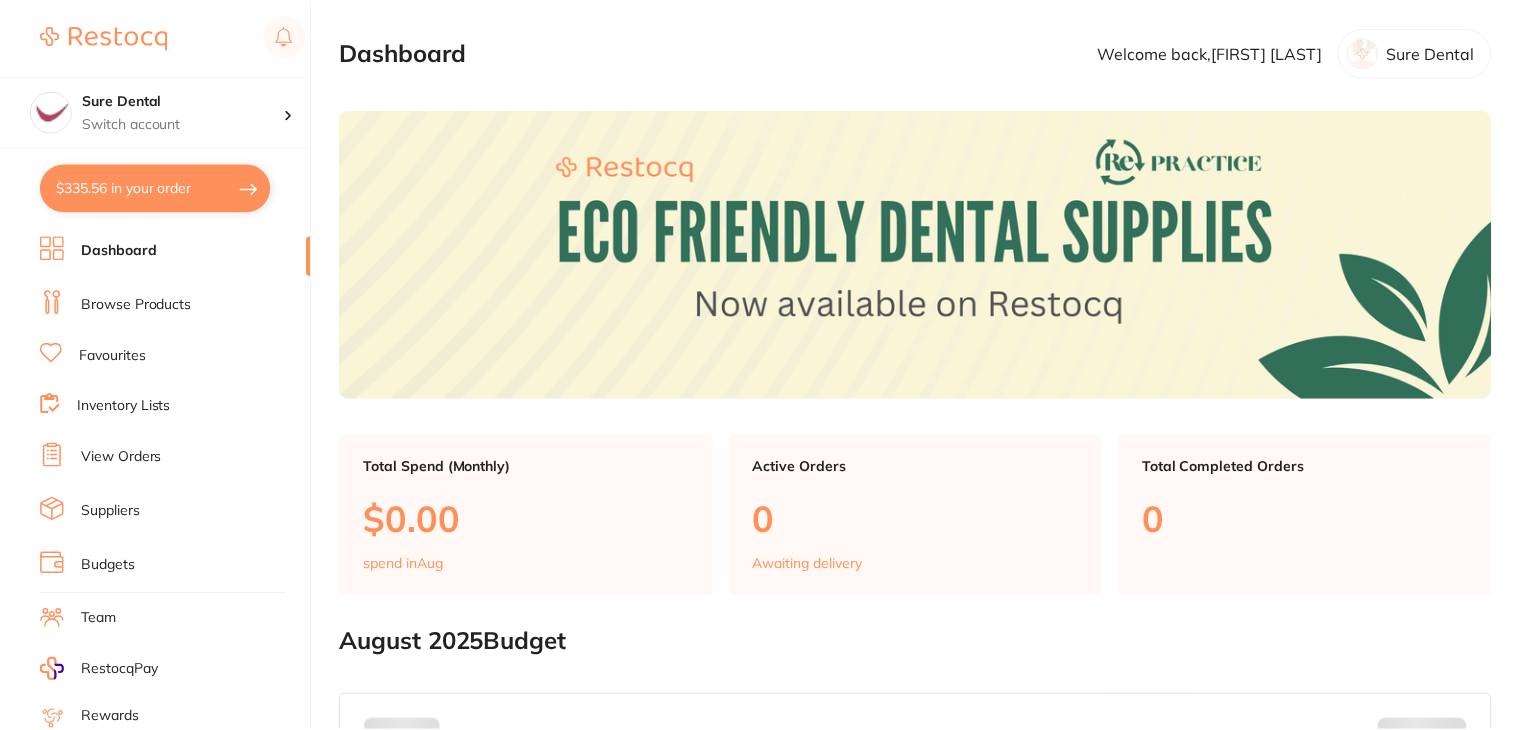 scroll, scrollTop: 0, scrollLeft: 0, axis: both 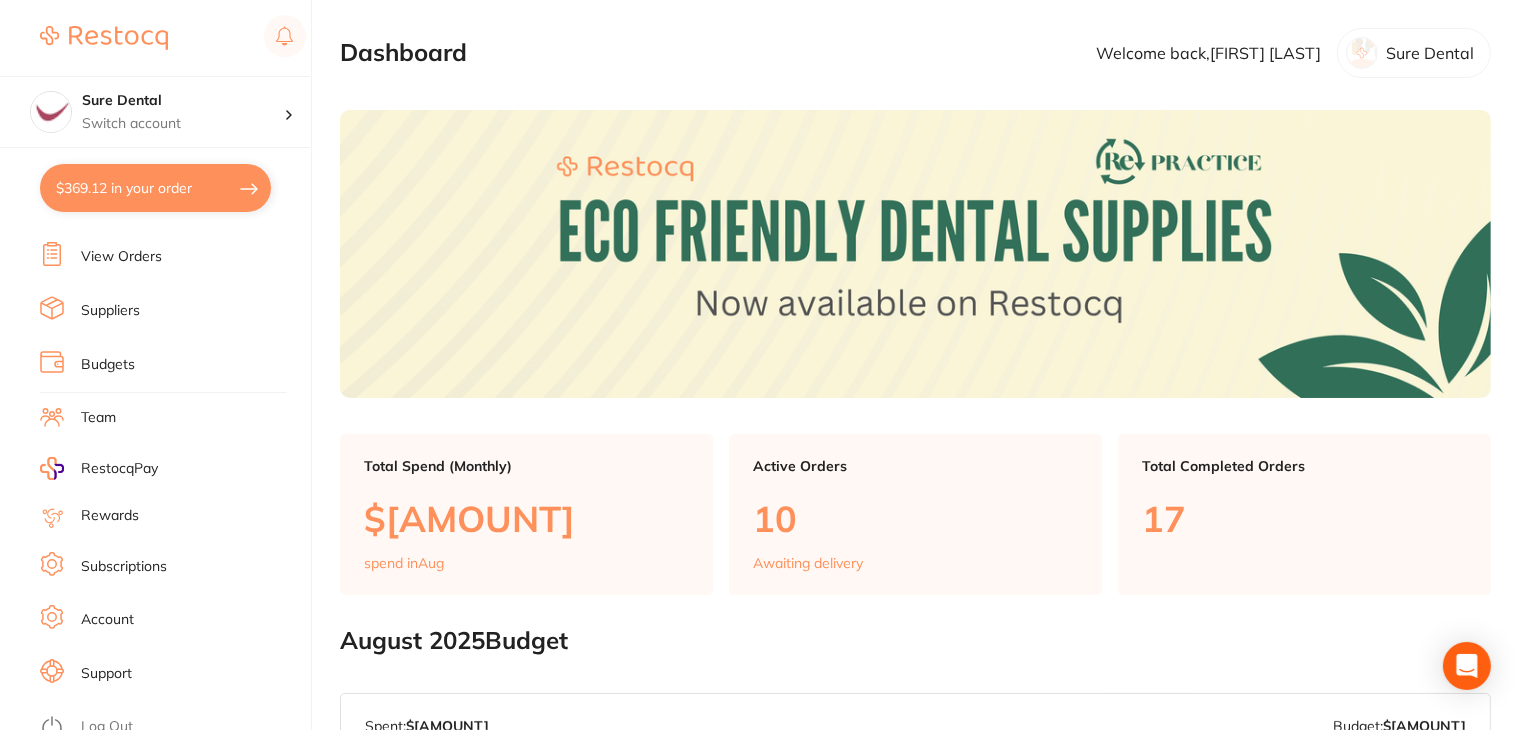 click on "Log Out" at bounding box center (107, 727) 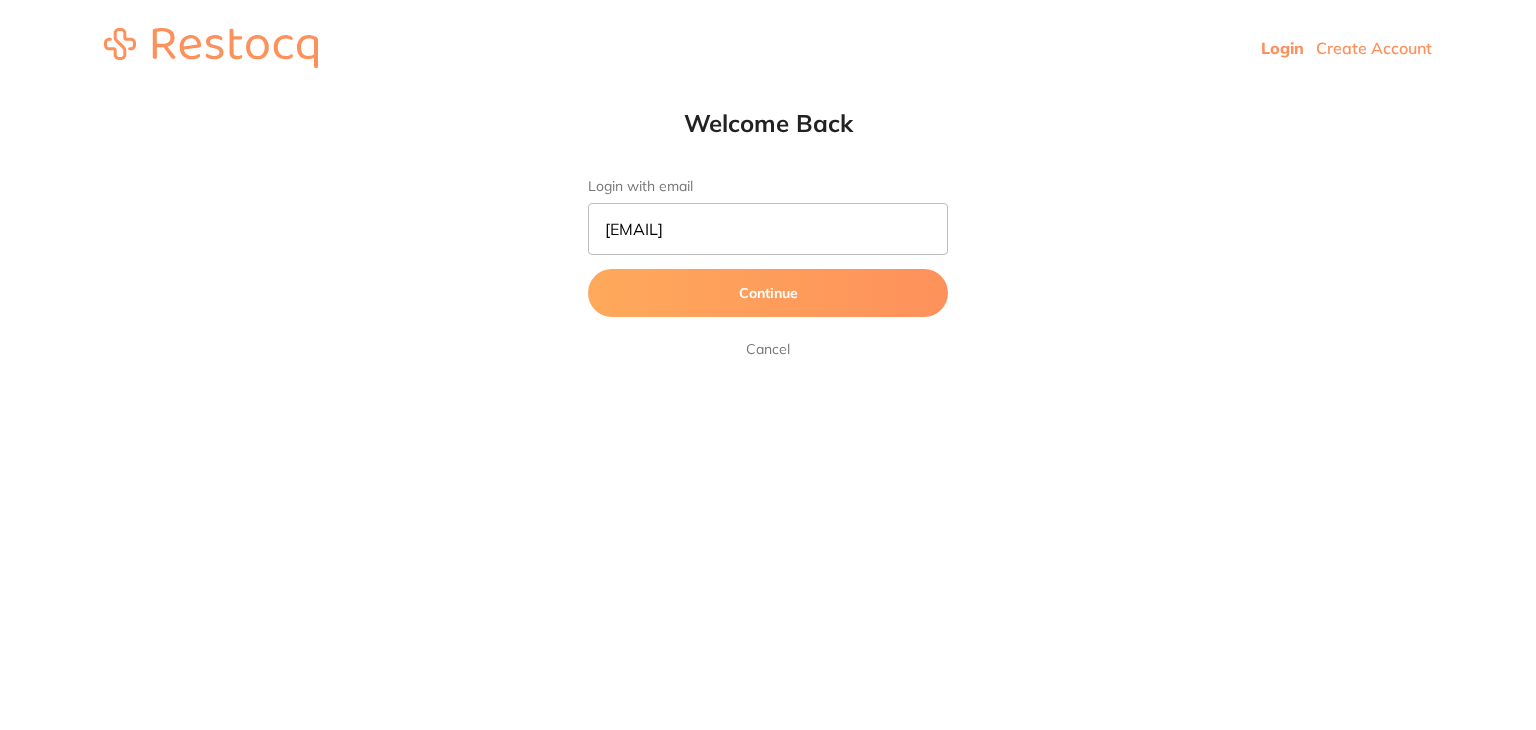 scroll, scrollTop: 0, scrollLeft: 0, axis: both 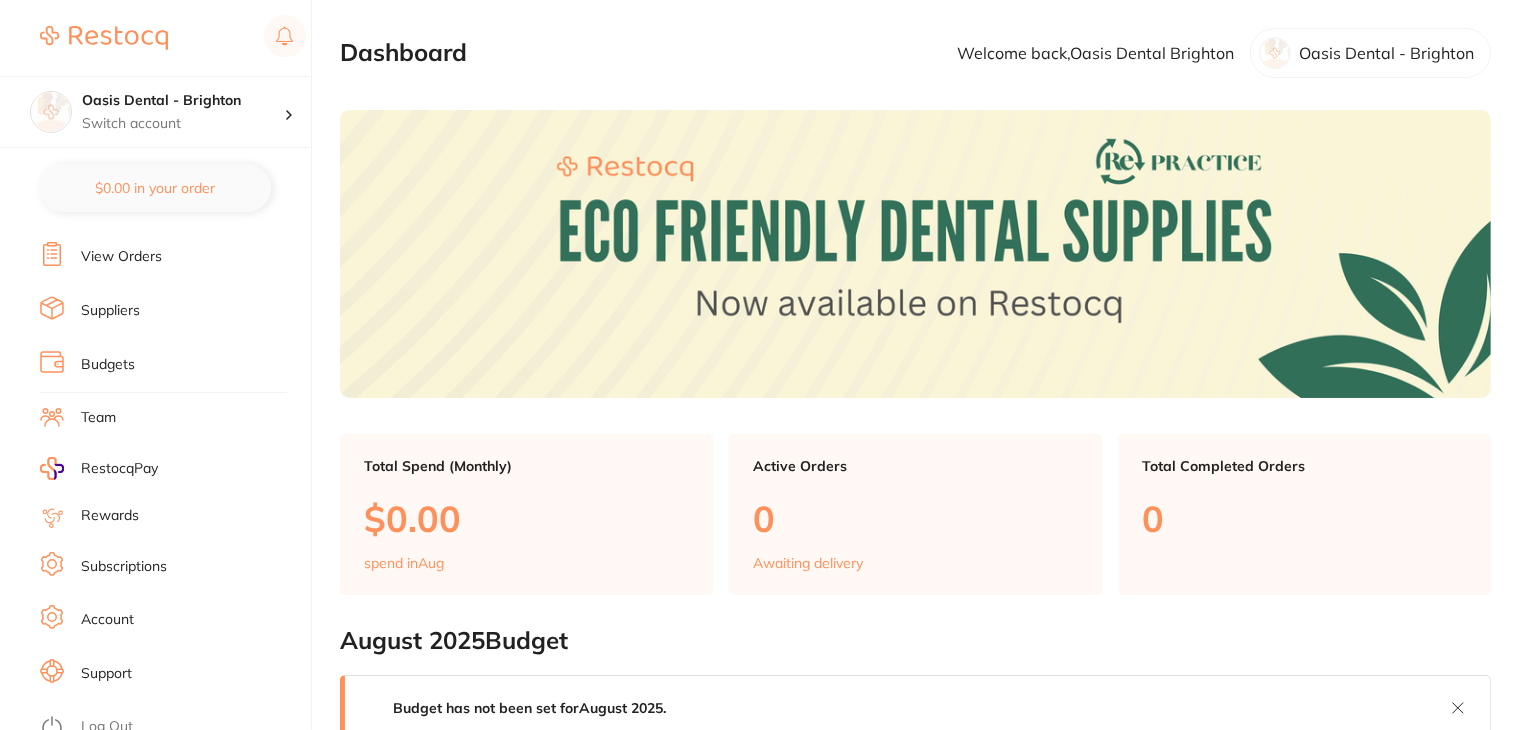 click on "Subscriptions" at bounding box center (124, 567) 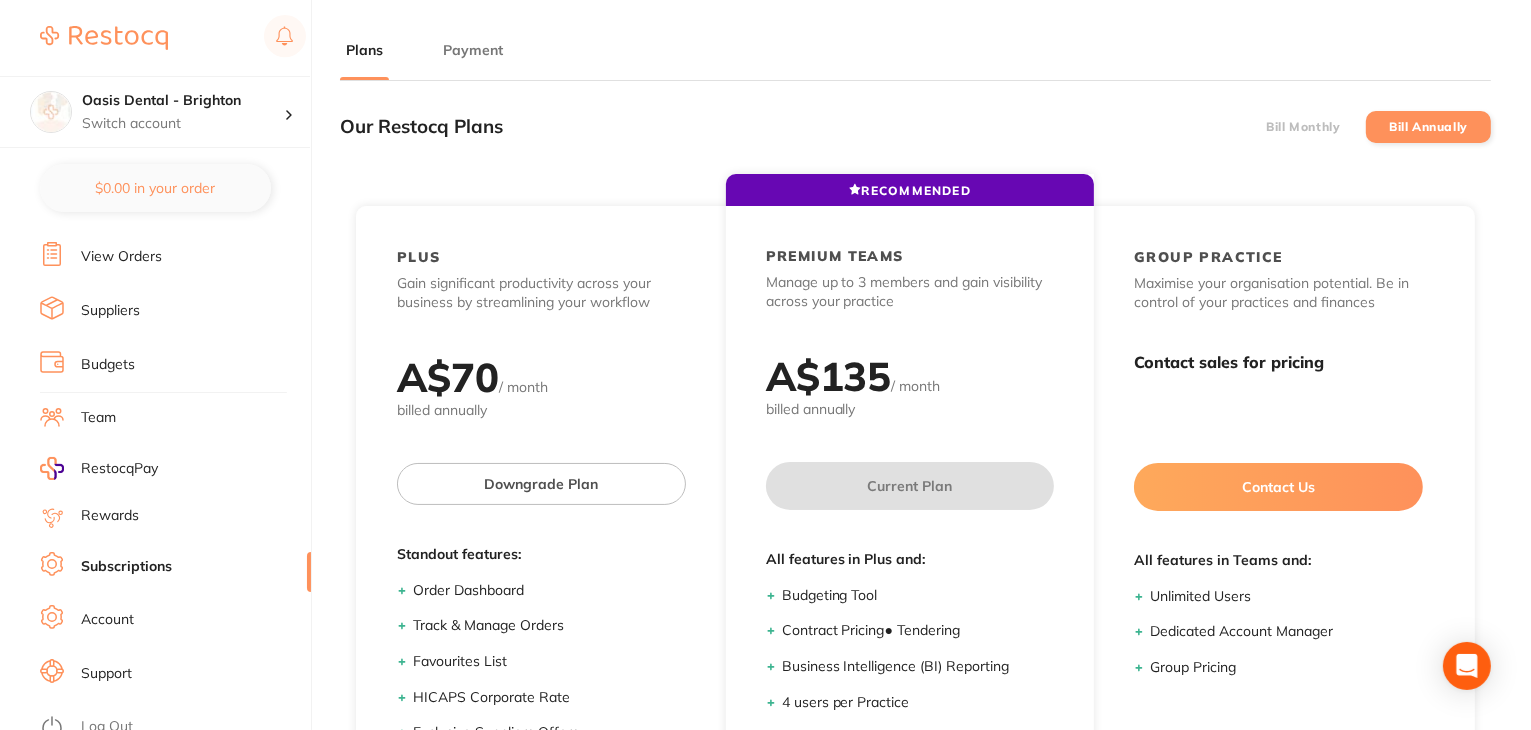 click on "Payment" at bounding box center (473, 50) 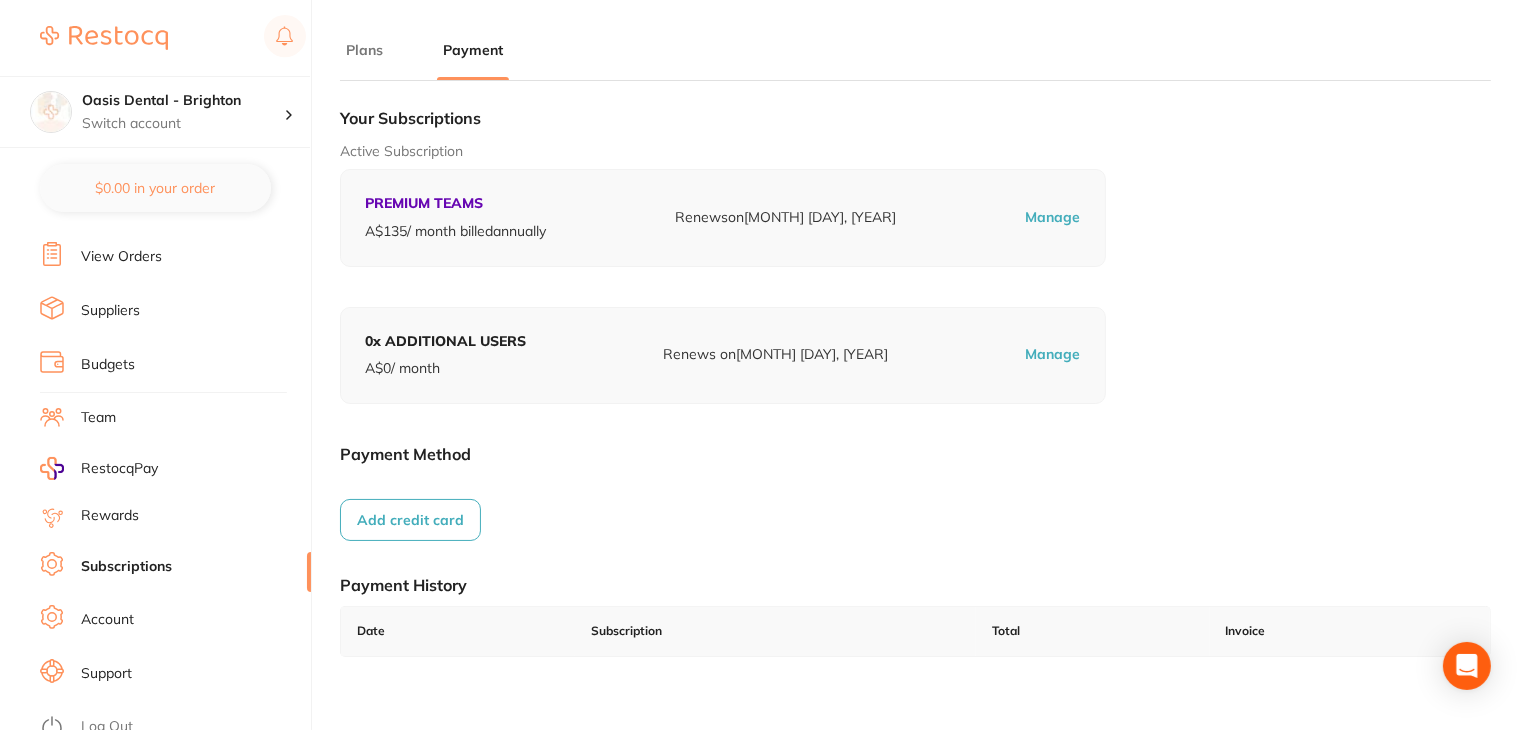 click on "Suppliers" at bounding box center (110, 311) 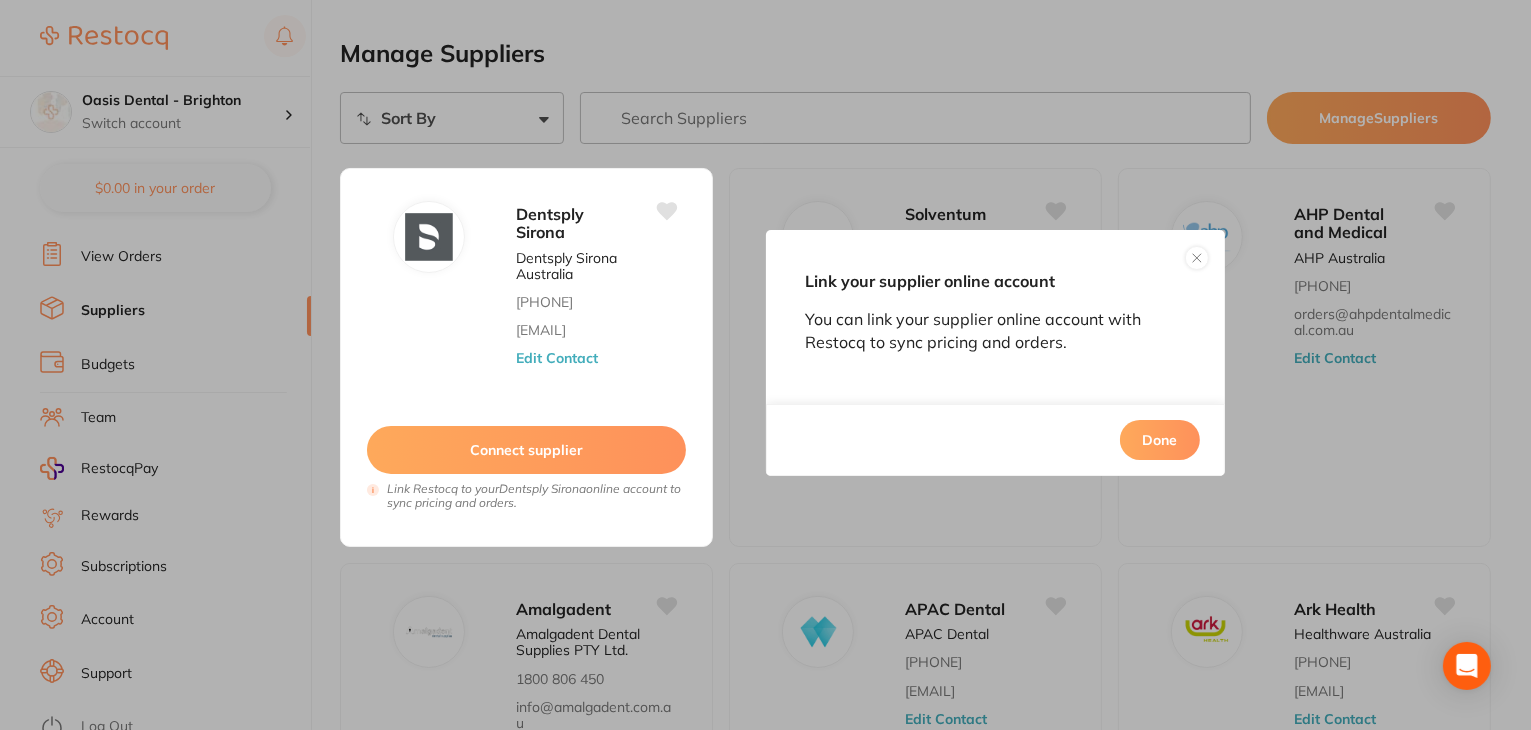 click on "Link your supplier online account You can link your supplier online account with Restocq to sync pricing and orders. Done" at bounding box center [765, 365] 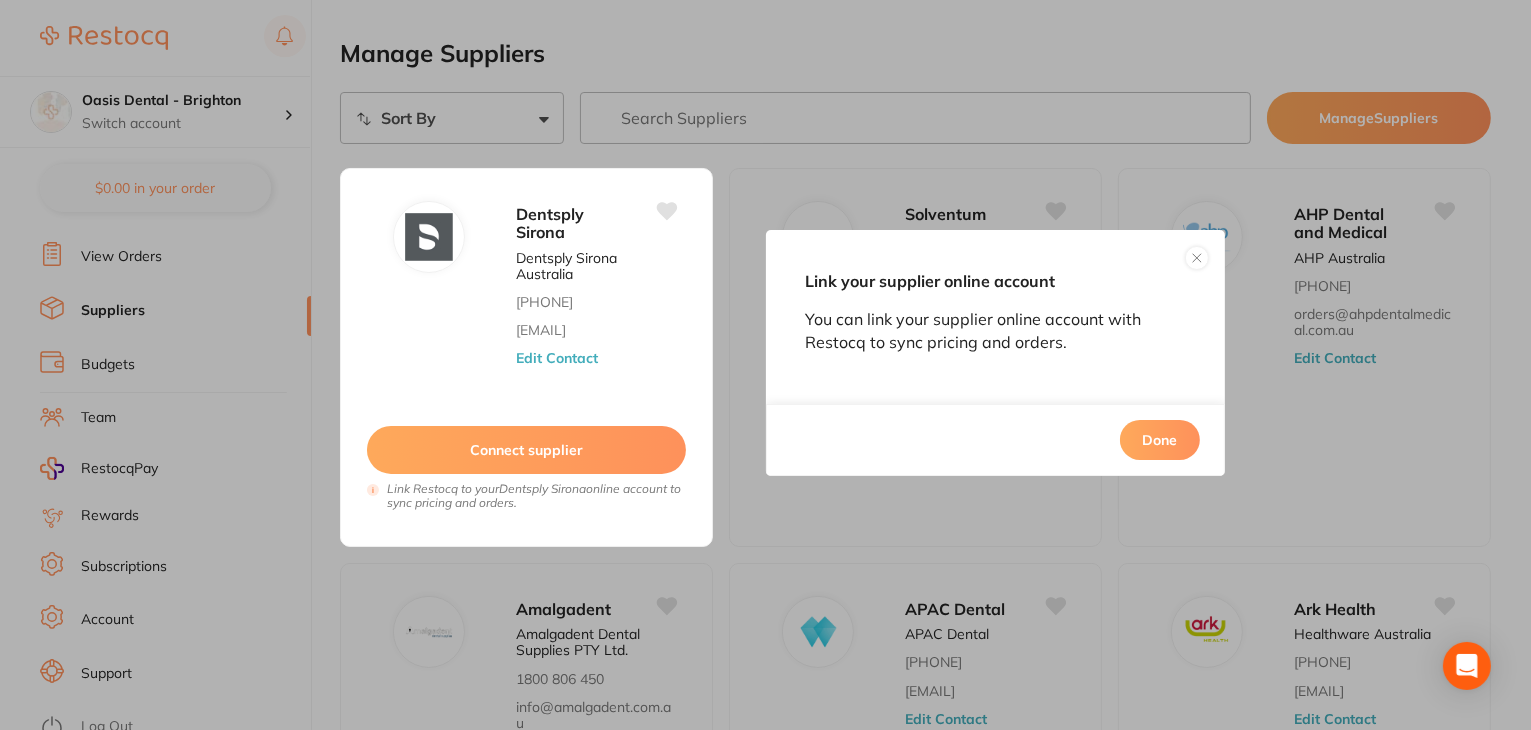 click at bounding box center [1197, 258] 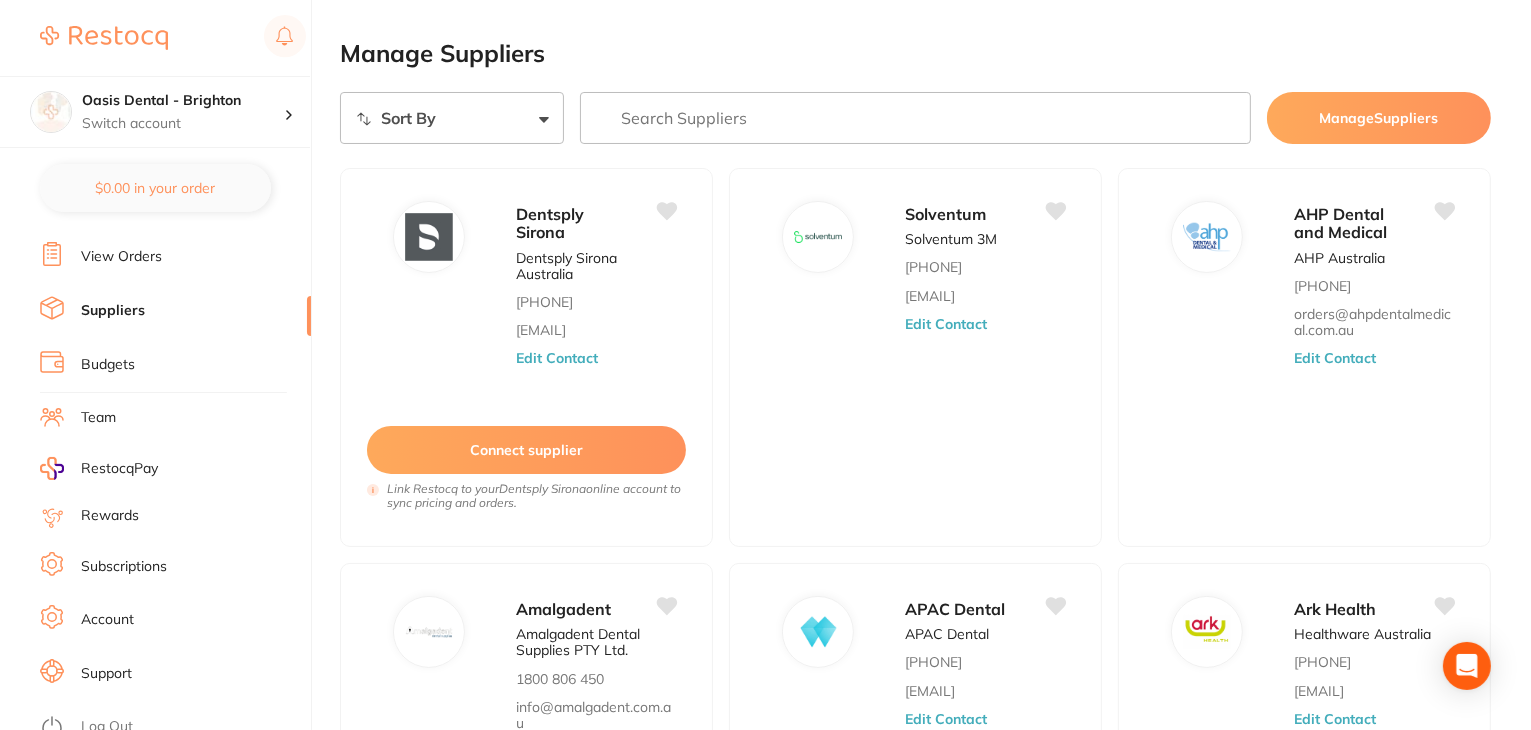 click on "Log Out" at bounding box center (107, 727) 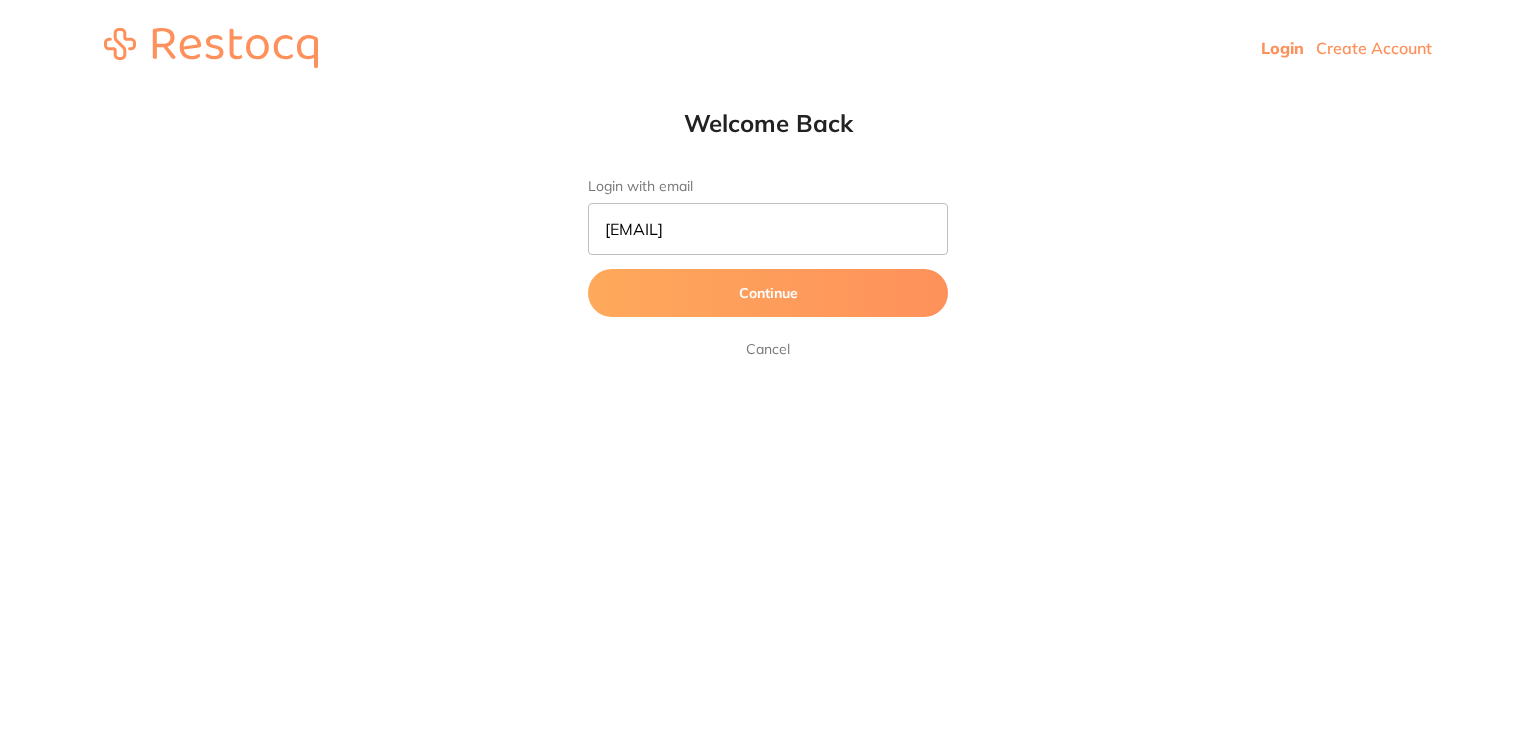 scroll, scrollTop: 0, scrollLeft: 0, axis: both 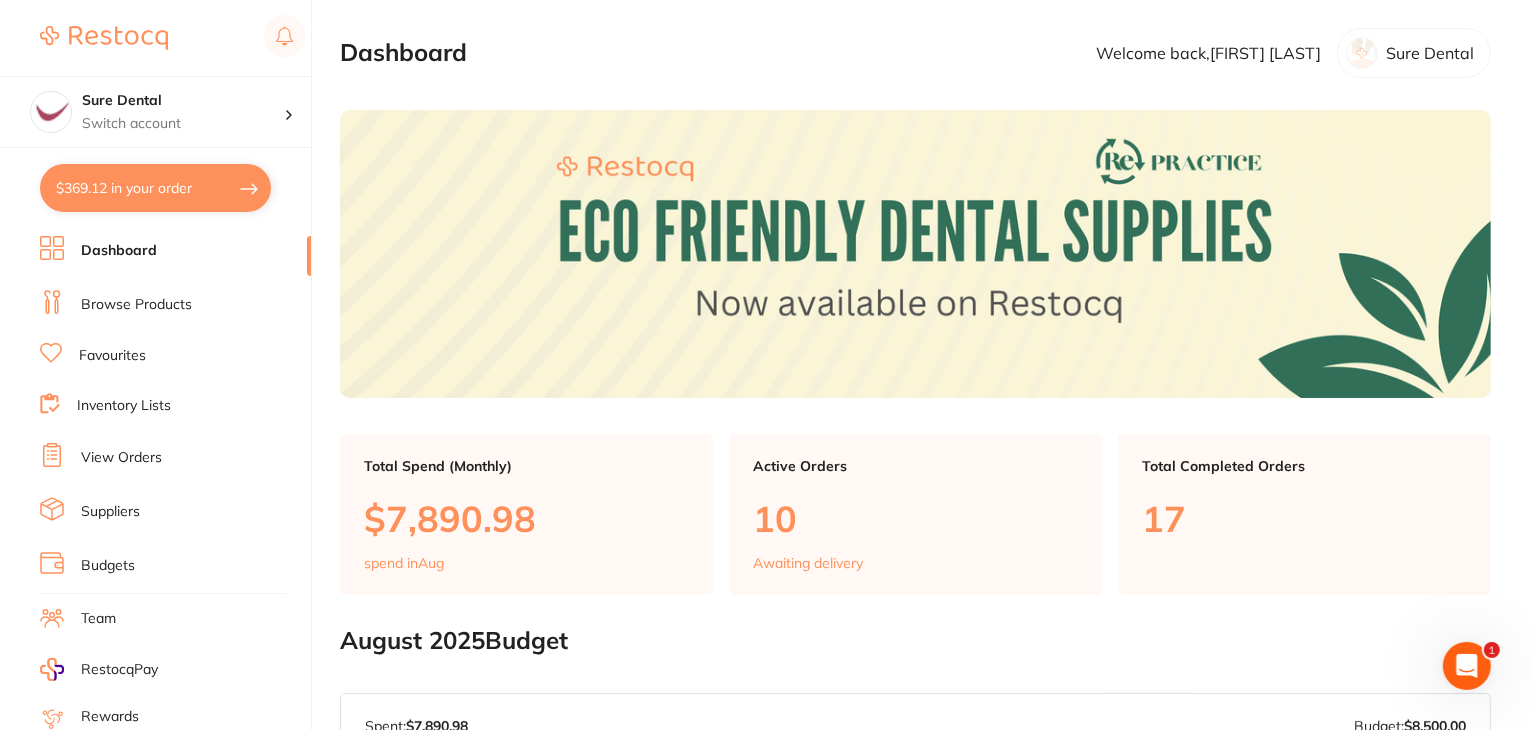 click on "$369.12   in your order" at bounding box center [155, 188] 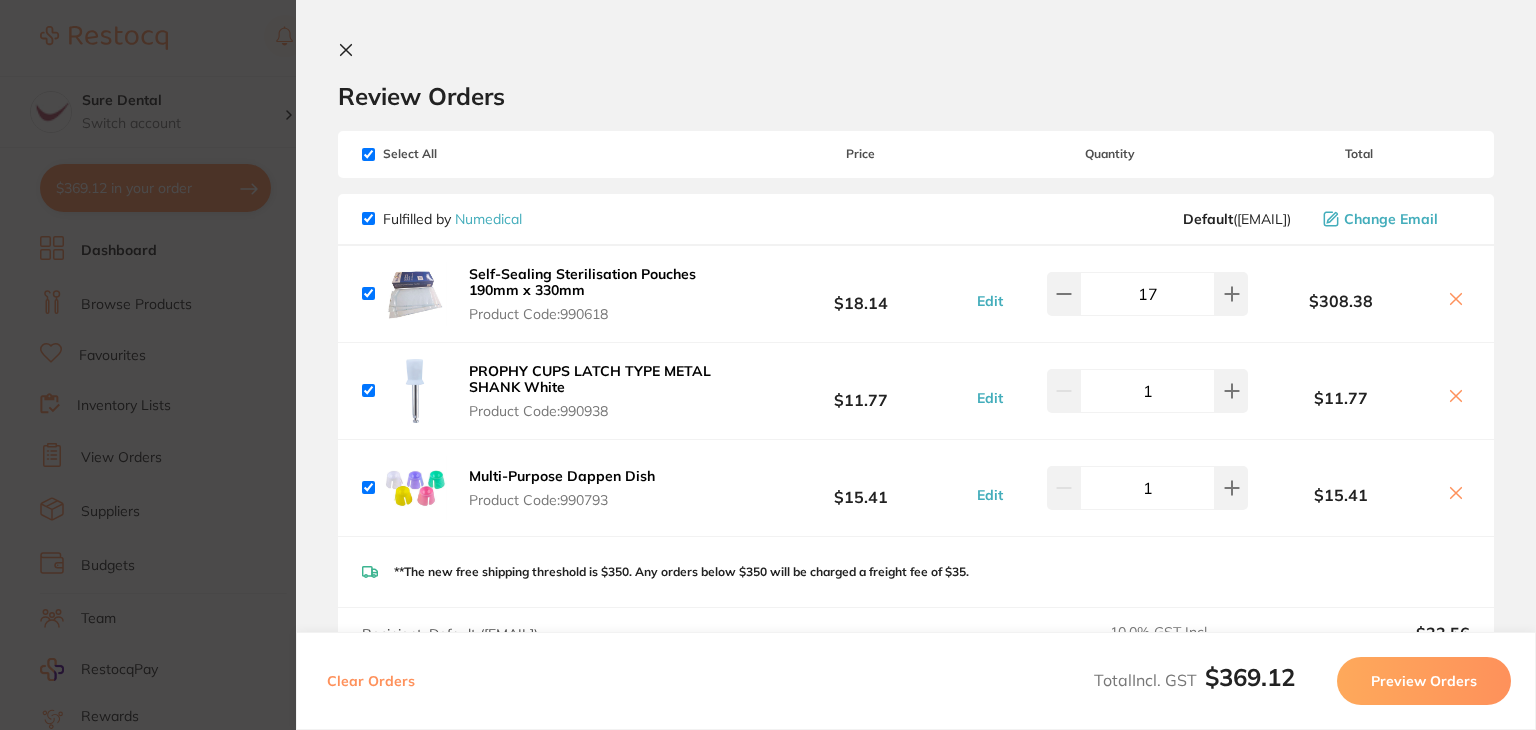 scroll, scrollTop: 284, scrollLeft: 0, axis: vertical 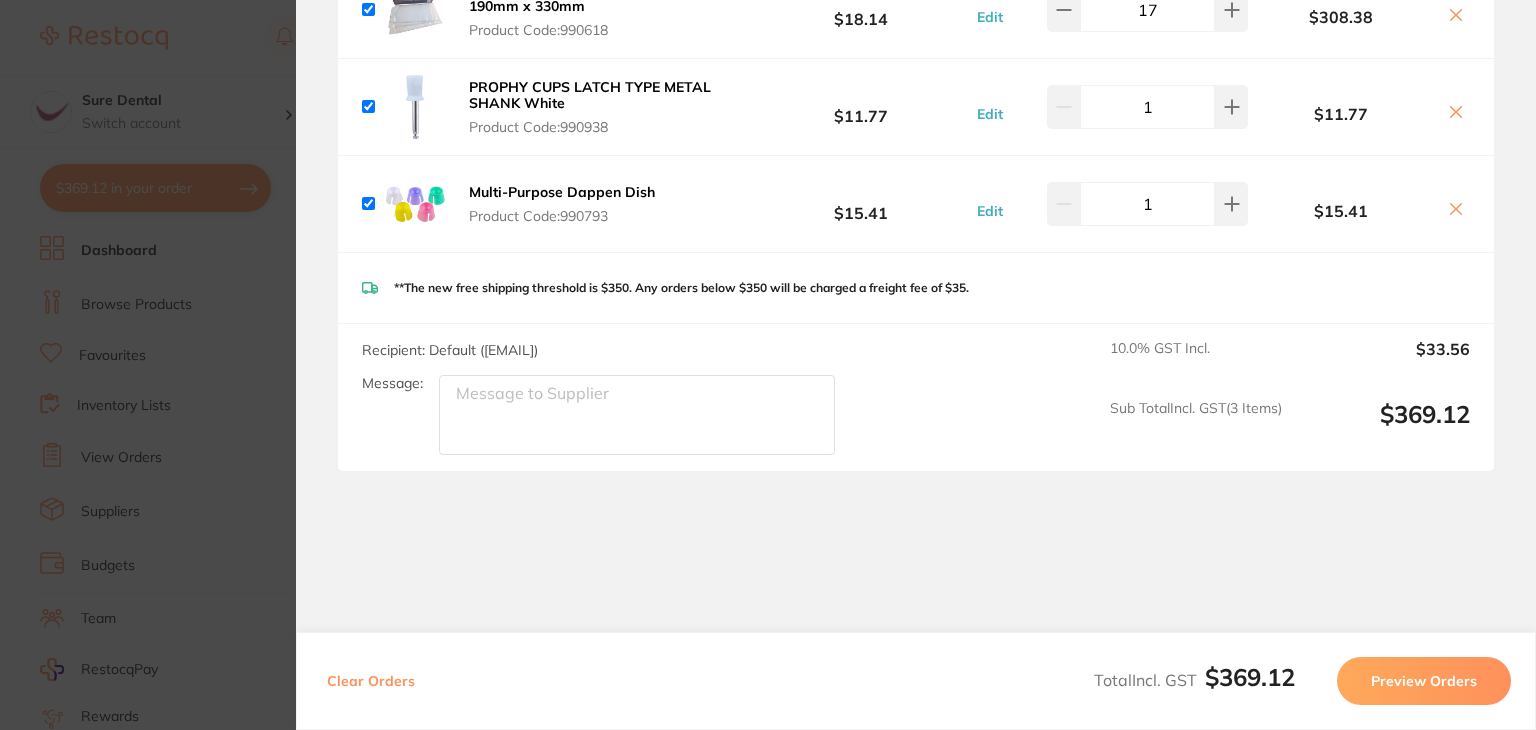 click on "Preview Orders" at bounding box center (1424, 681) 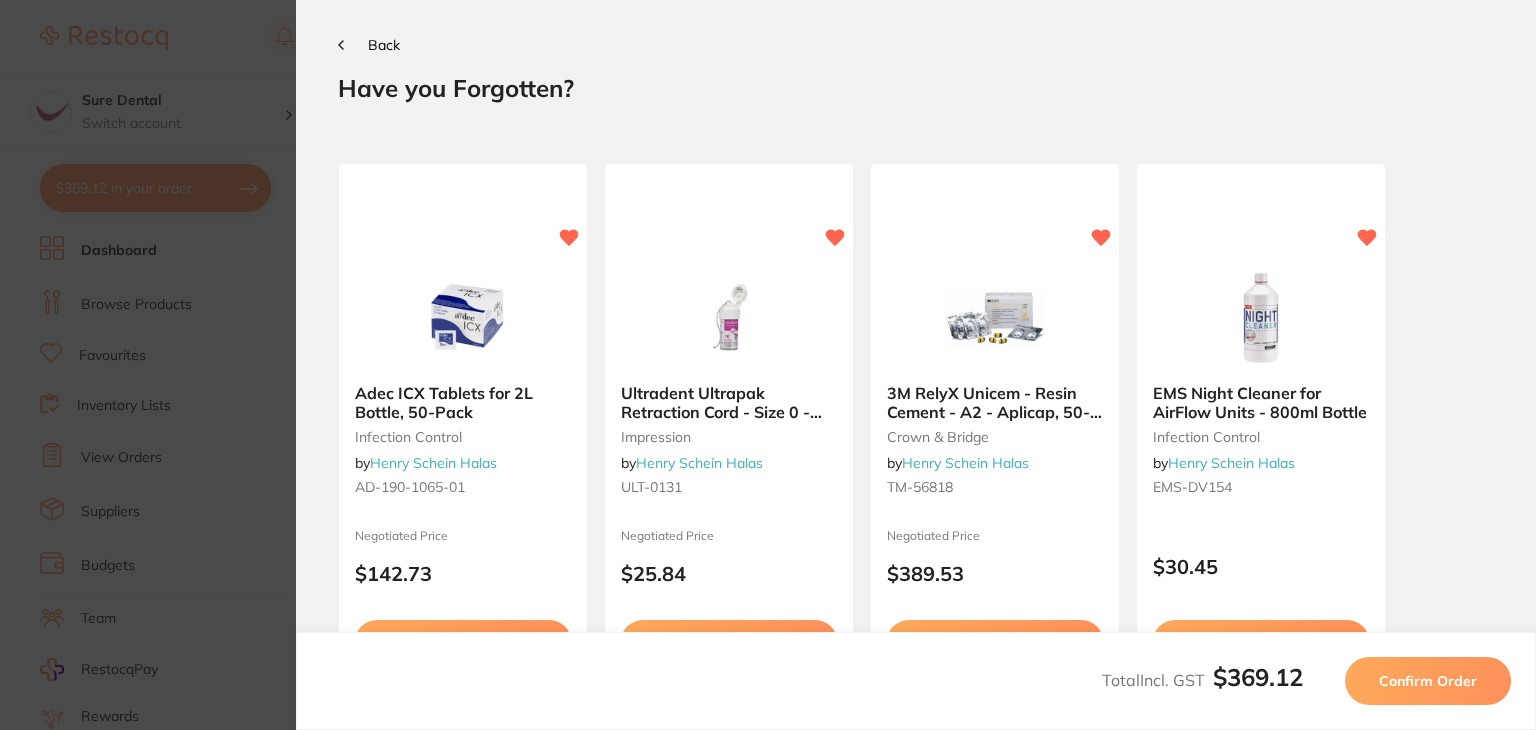 scroll, scrollTop: 0, scrollLeft: 0, axis: both 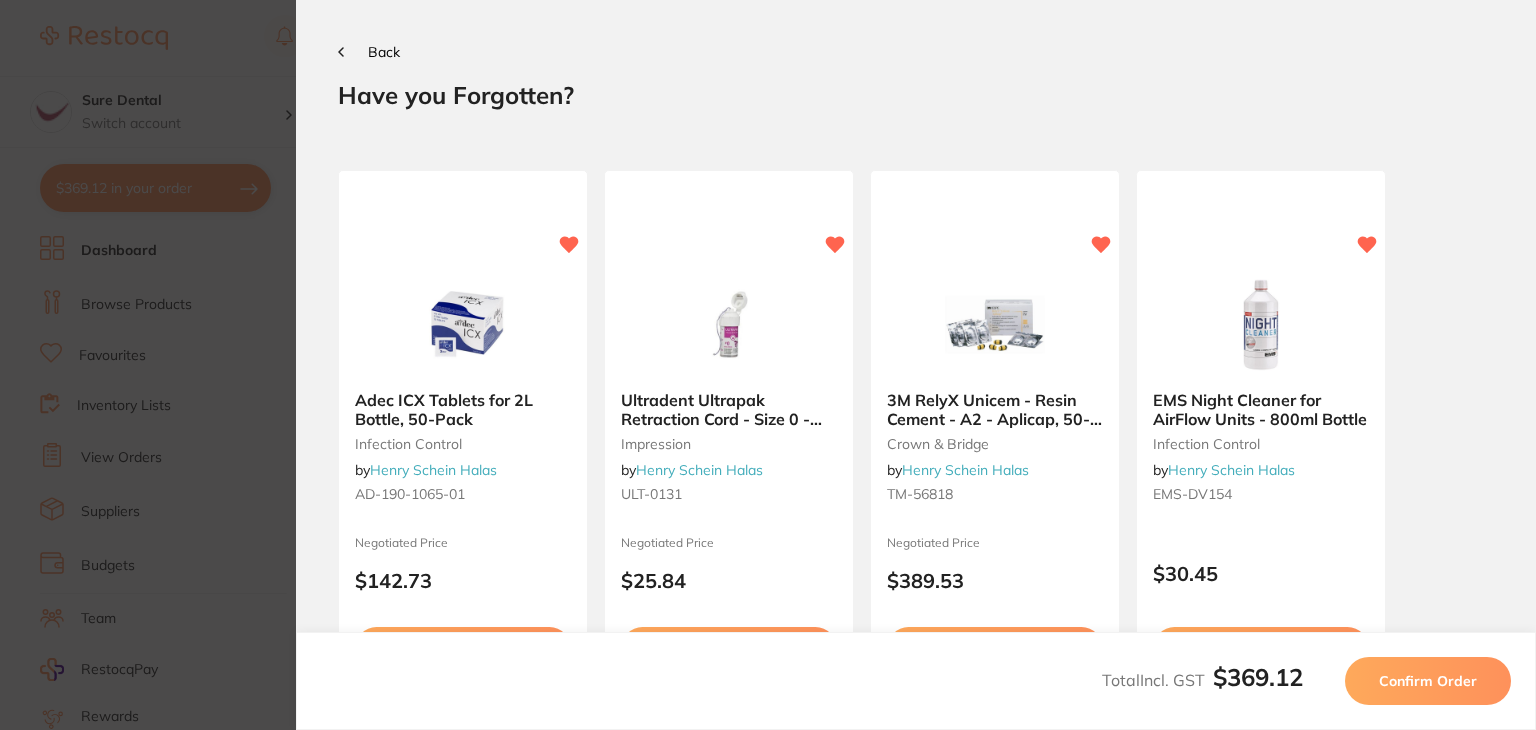 click on "Confirm Order" at bounding box center (1428, 681) 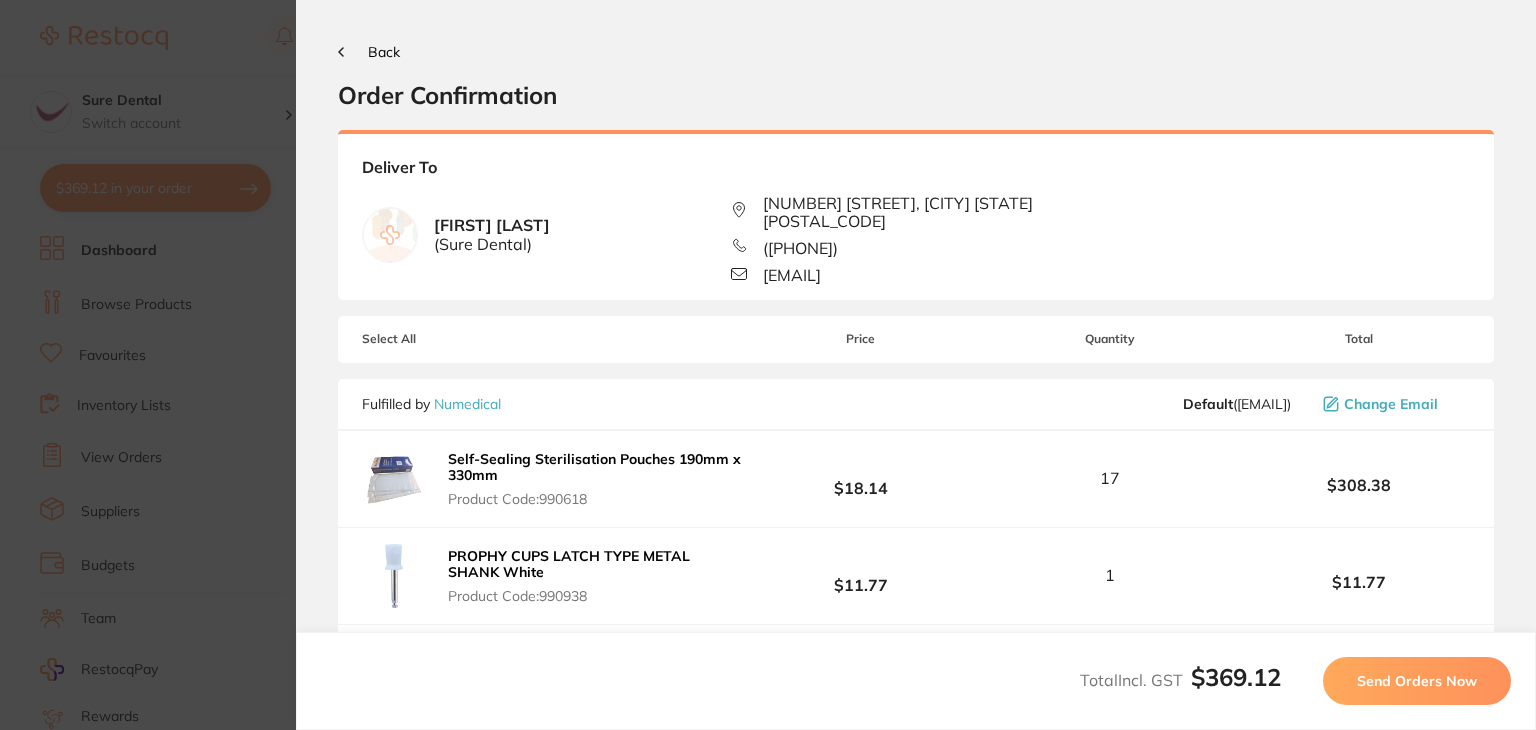 click on "Send Orders Now" at bounding box center [1417, 681] 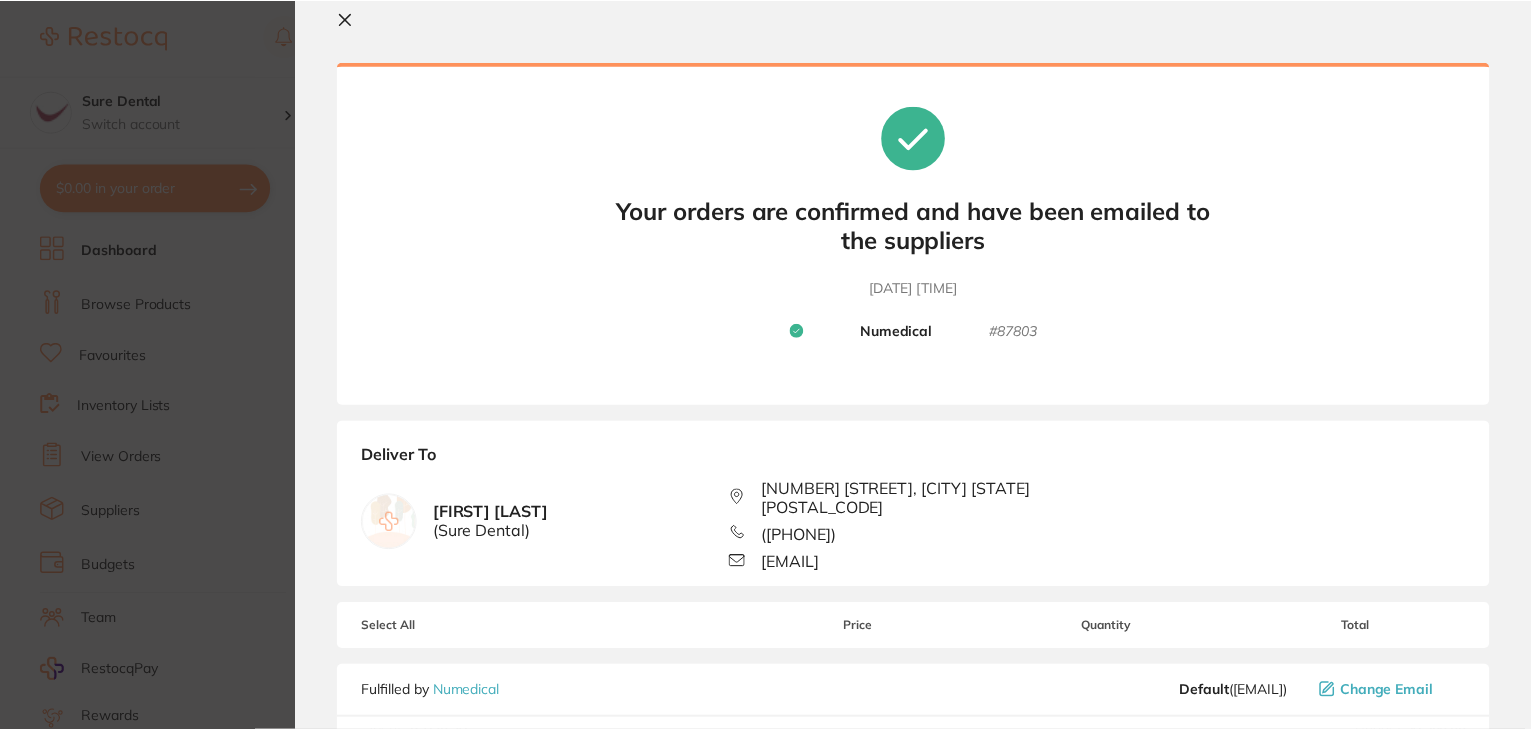 scroll, scrollTop: 0, scrollLeft: 0, axis: both 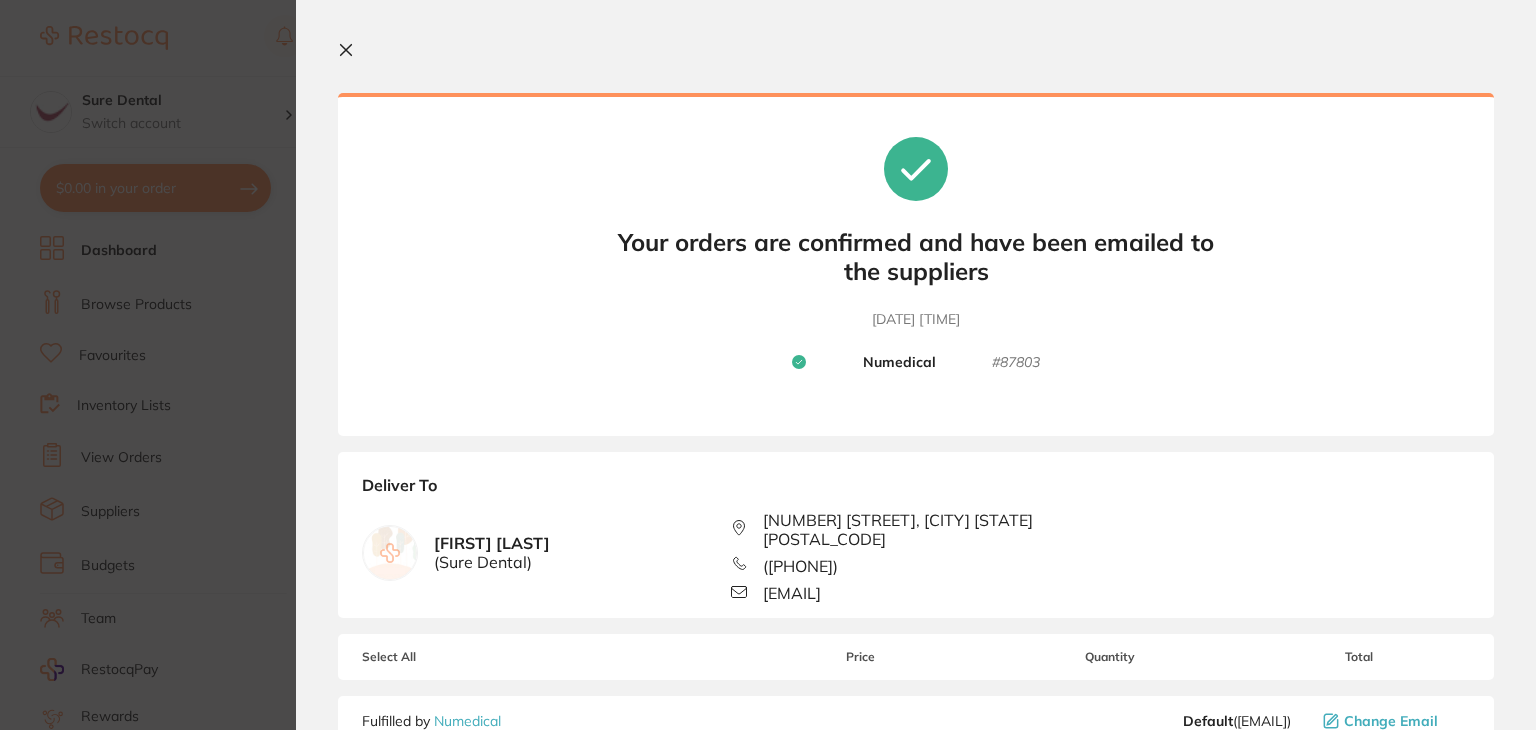 click 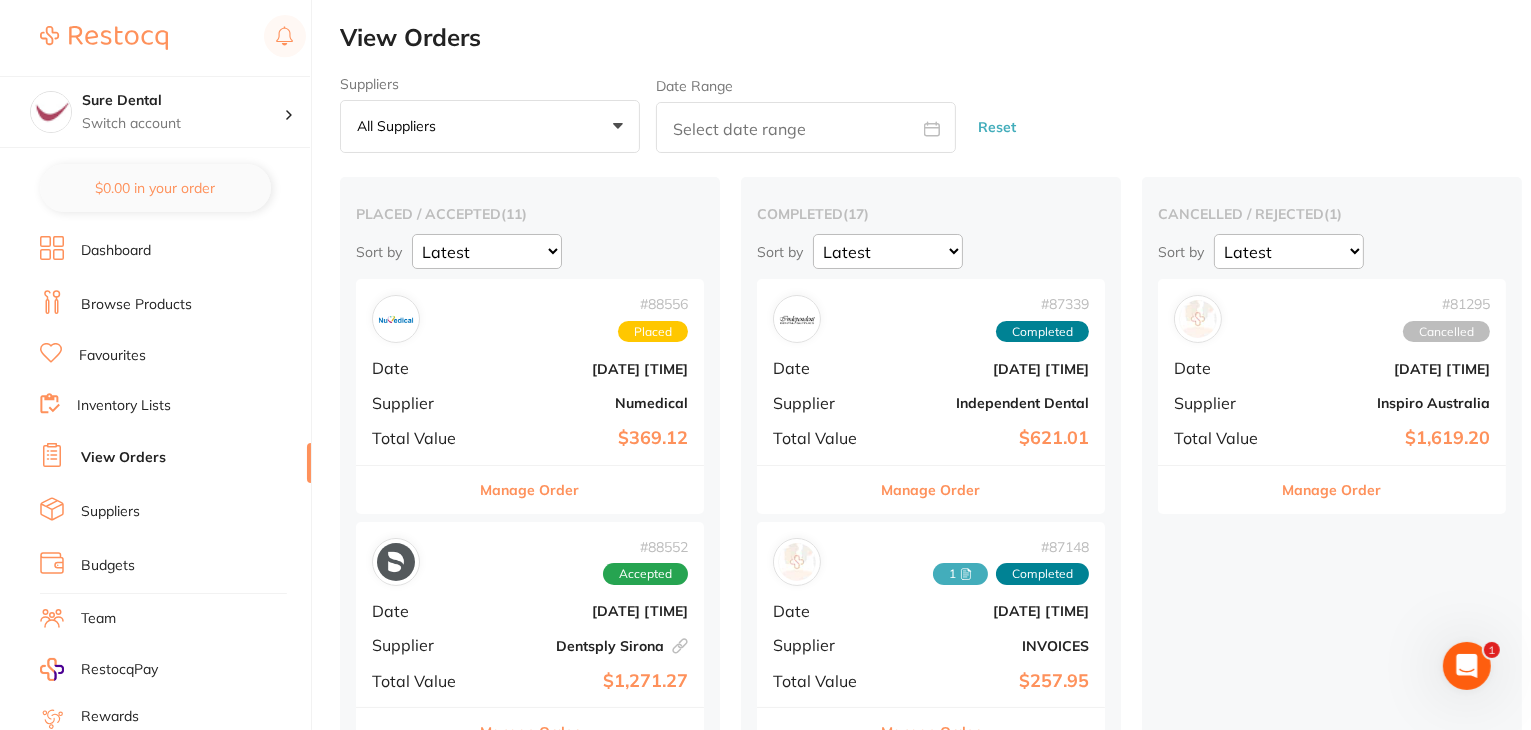 scroll, scrollTop: 0, scrollLeft: 0, axis: both 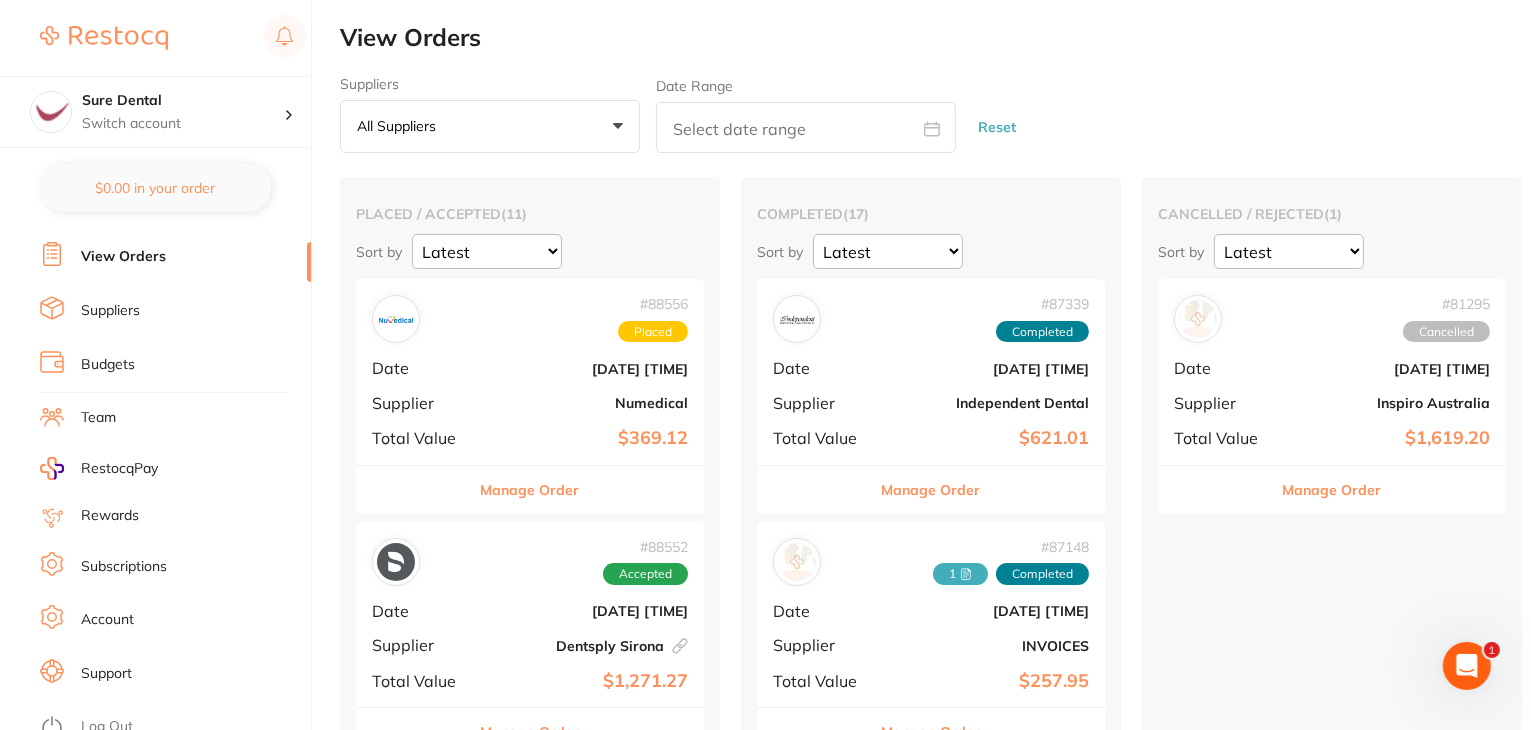 click on "Log Out" at bounding box center [172, 727] 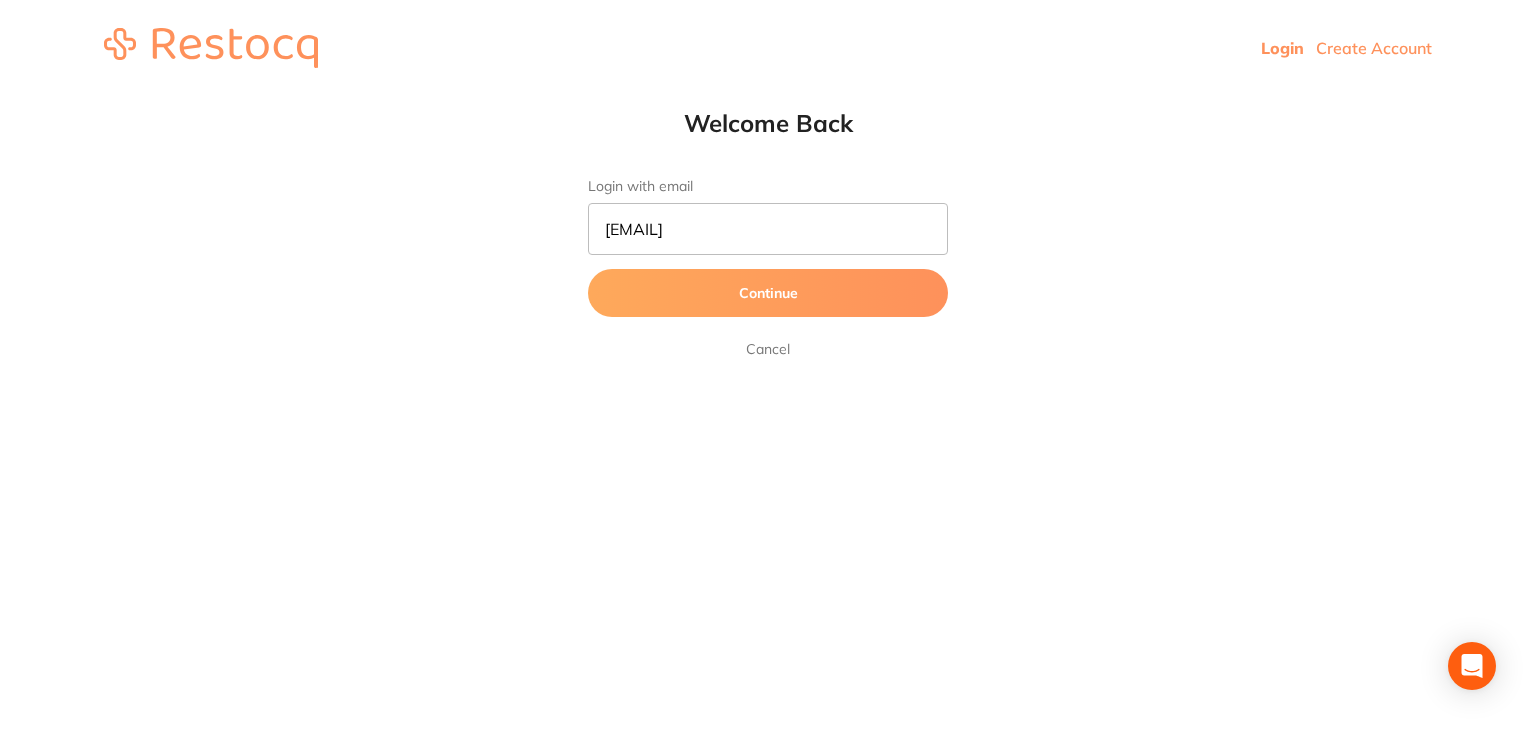 scroll, scrollTop: 0, scrollLeft: 0, axis: both 